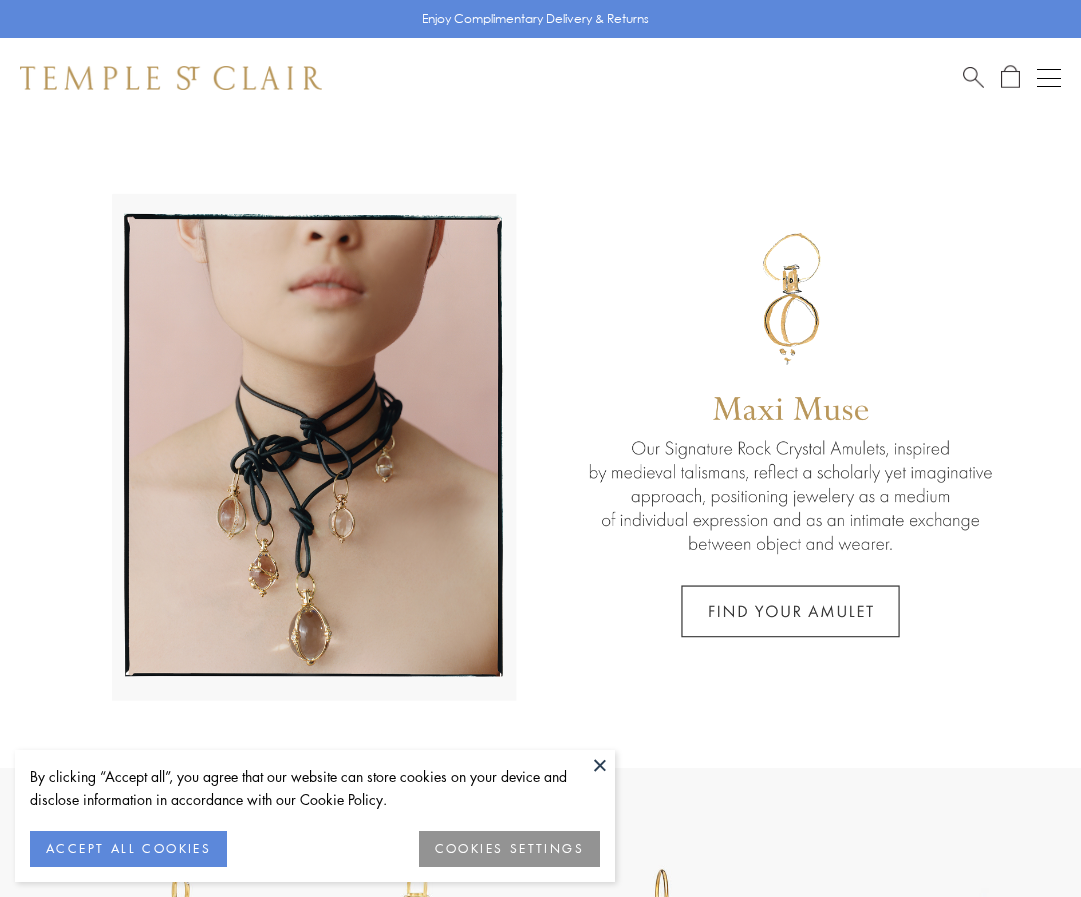 scroll, scrollTop: 0, scrollLeft: 0, axis: both 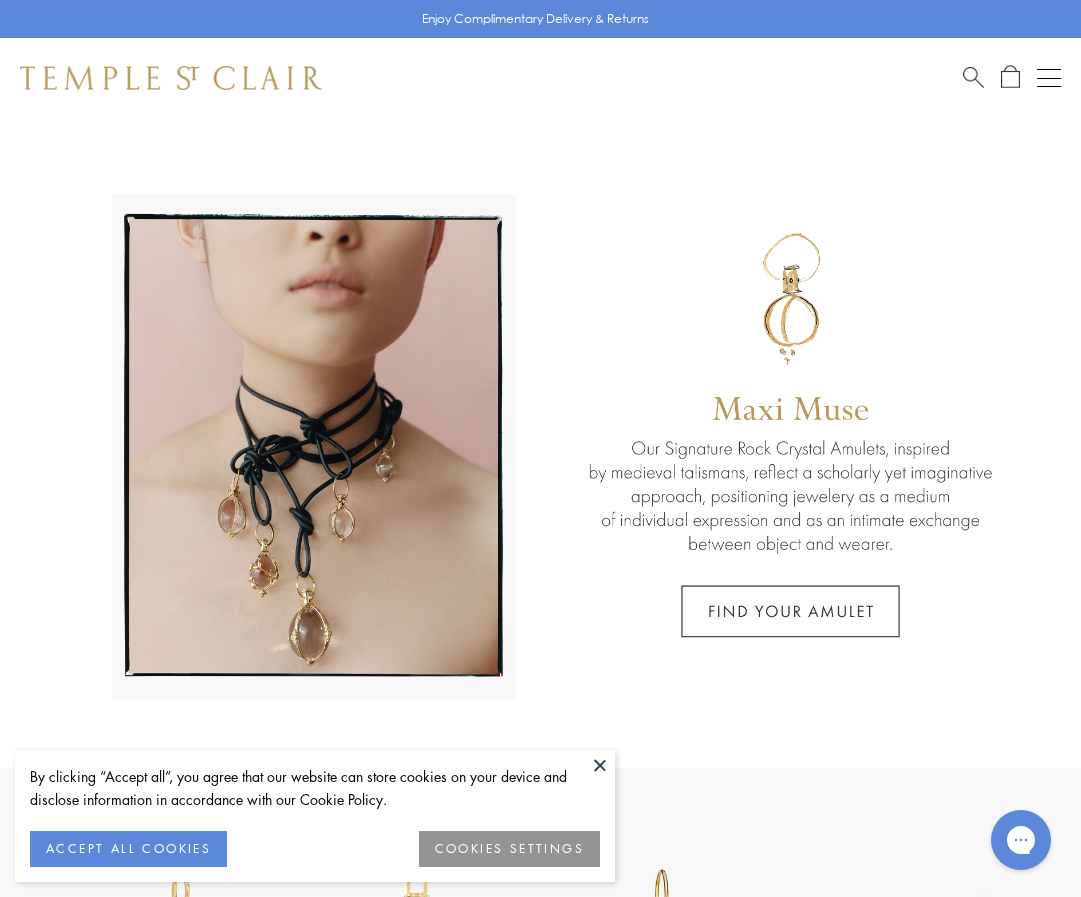 click at bounding box center [600, 765] 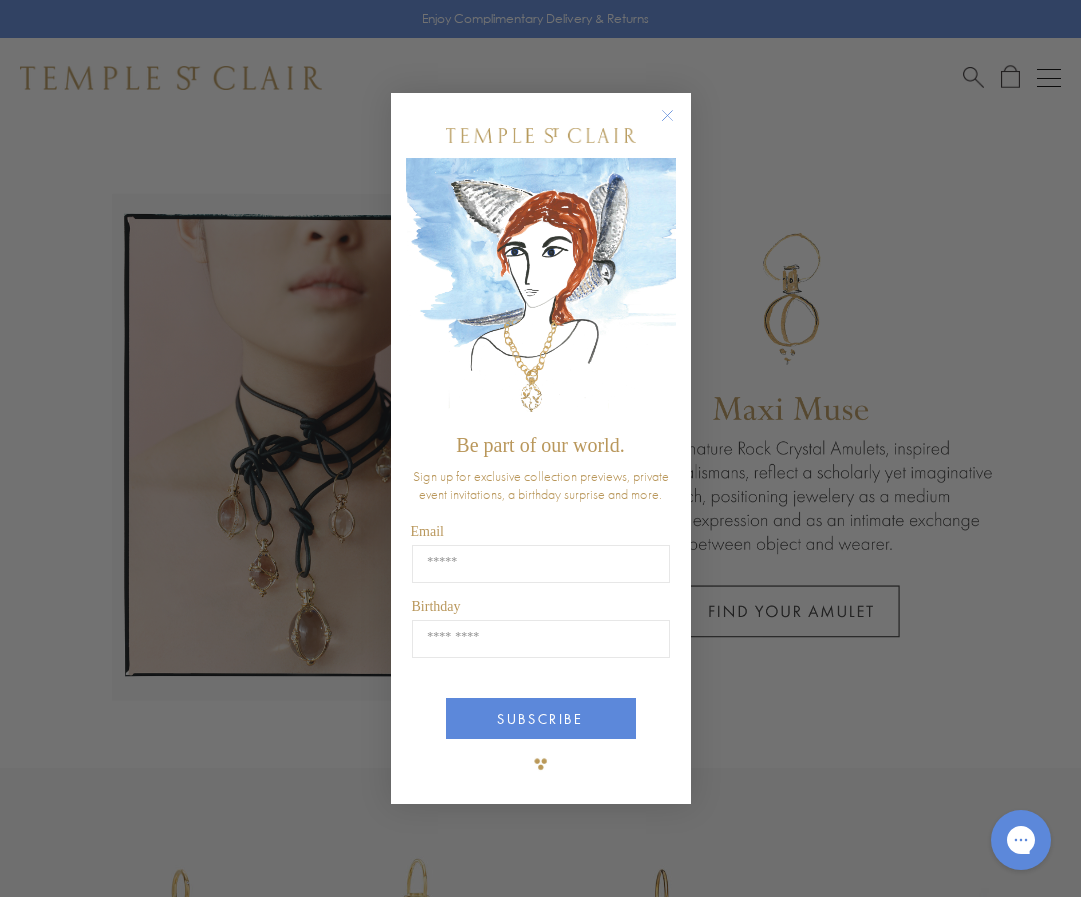 click 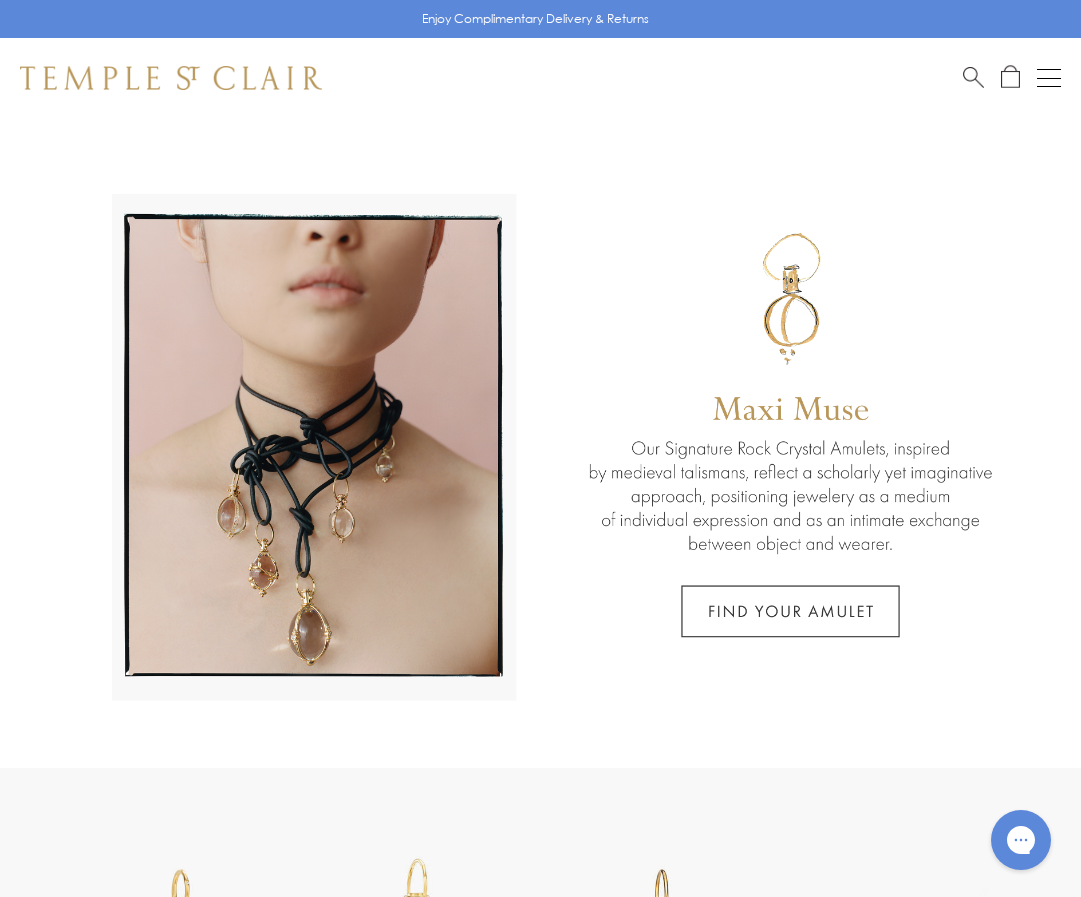click on "Shop Shop
Categories Amulets   Pendants & Charms   Lockets   Chains & Leather Cords   Earrings   Rings   Bracelets & Bangles   Necklaces   Books & Notebooks   View All   Collections Rock Crystal Amulet   Angels   Color Theory   Celestial   Tree of Life   Royal Blue Moonstone   Zodiac   Featured Travel Jewels   New Arrivals   S25 Fiori Collection   Our Exclusive Jewels   Jewels to Personalize   Limited Edition Jewels   Sassini Rings   Temple Classics   Temple St. Clair x Big Life Foundation    Curated for you
Temple Convertible Charm Bracelet Shop Now" at bounding box center [540, 78] 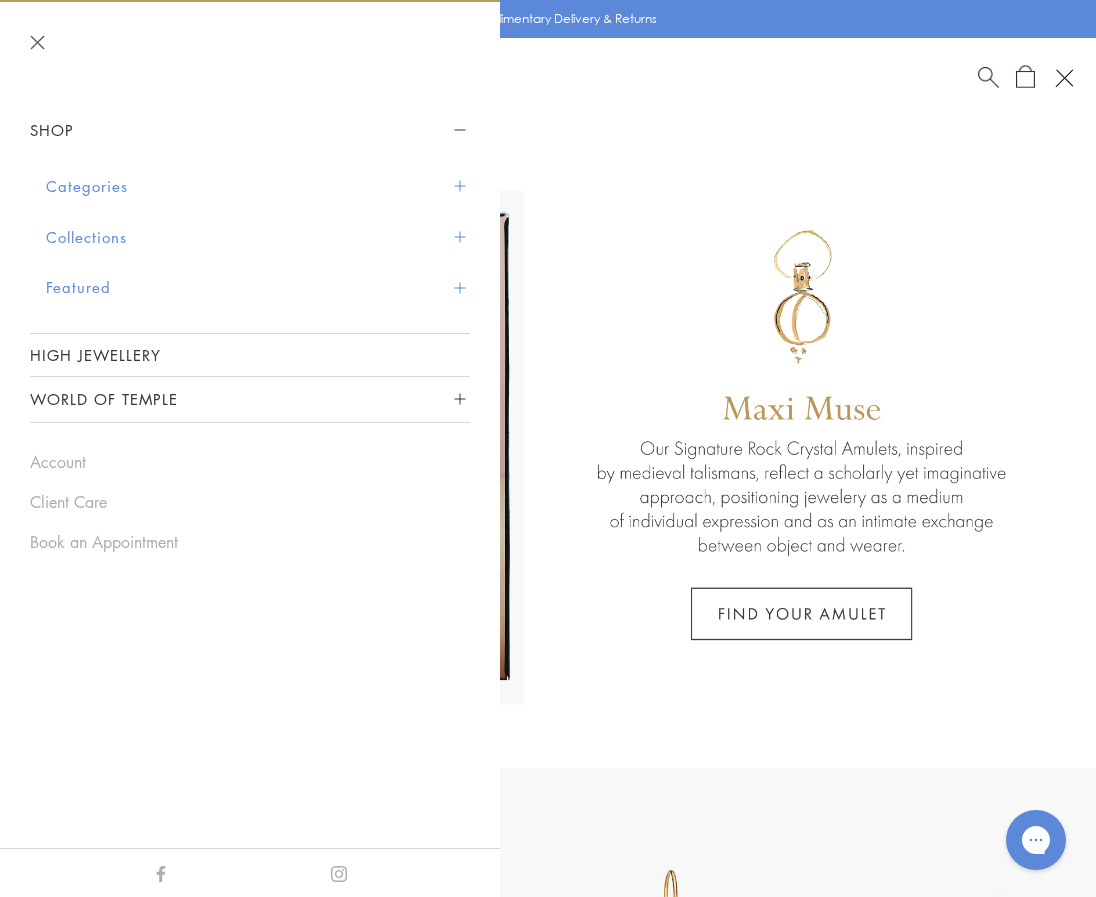 click on "Categories" at bounding box center (258, 186) 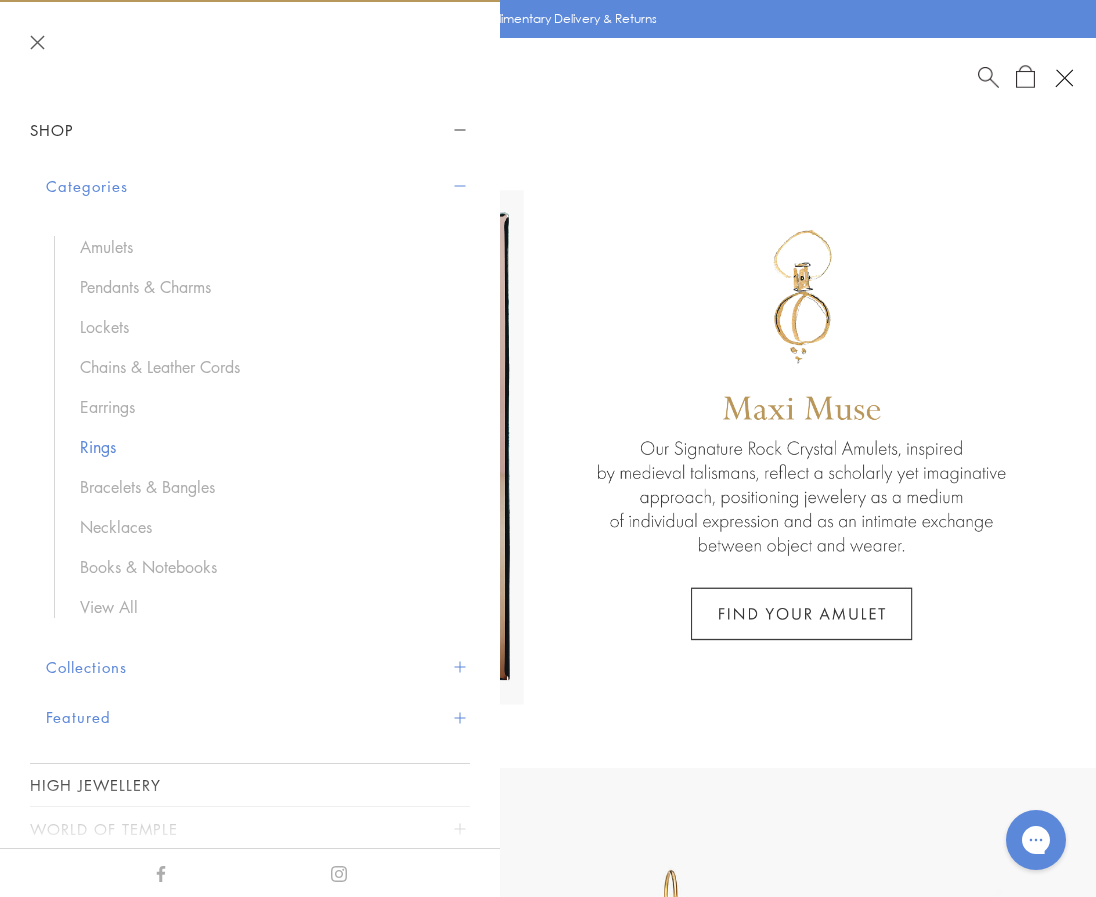 click on "Rings" at bounding box center [265, 447] 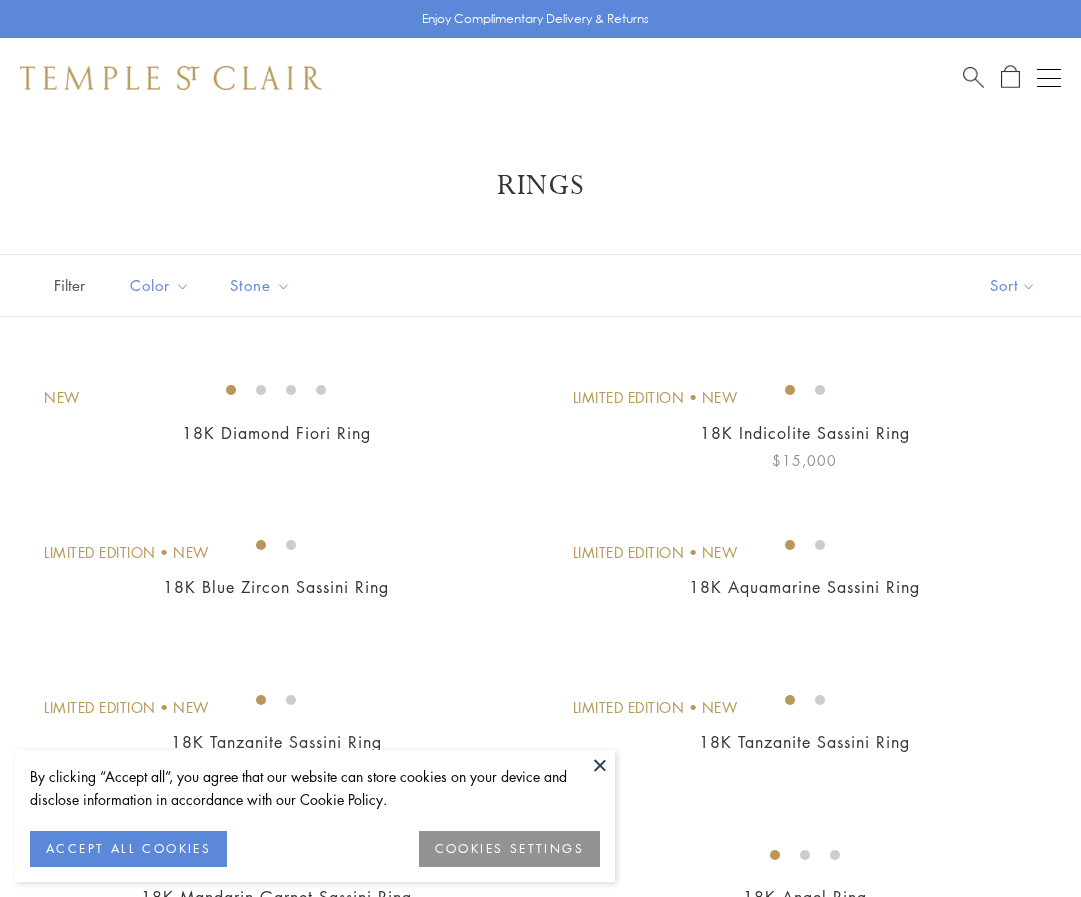scroll, scrollTop: 267, scrollLeft: 0, axis: vertical 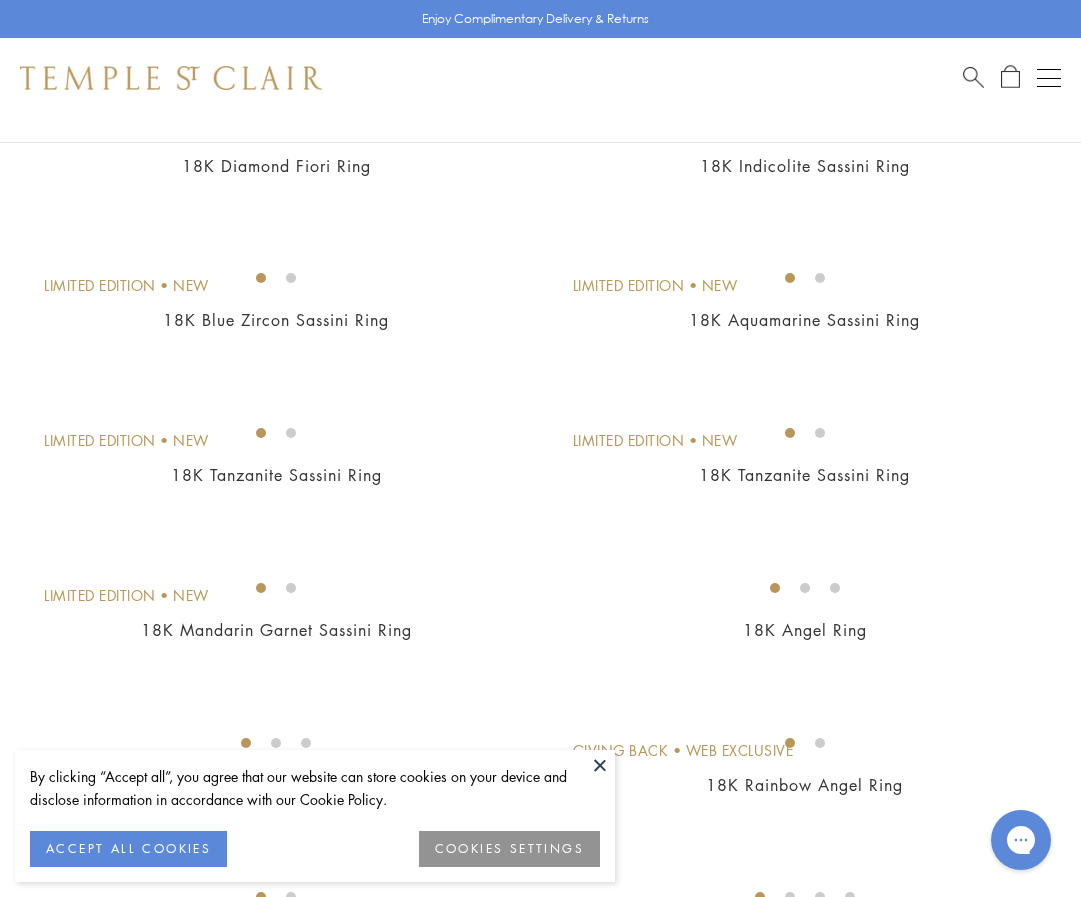 click at bounding box center (600, 765) 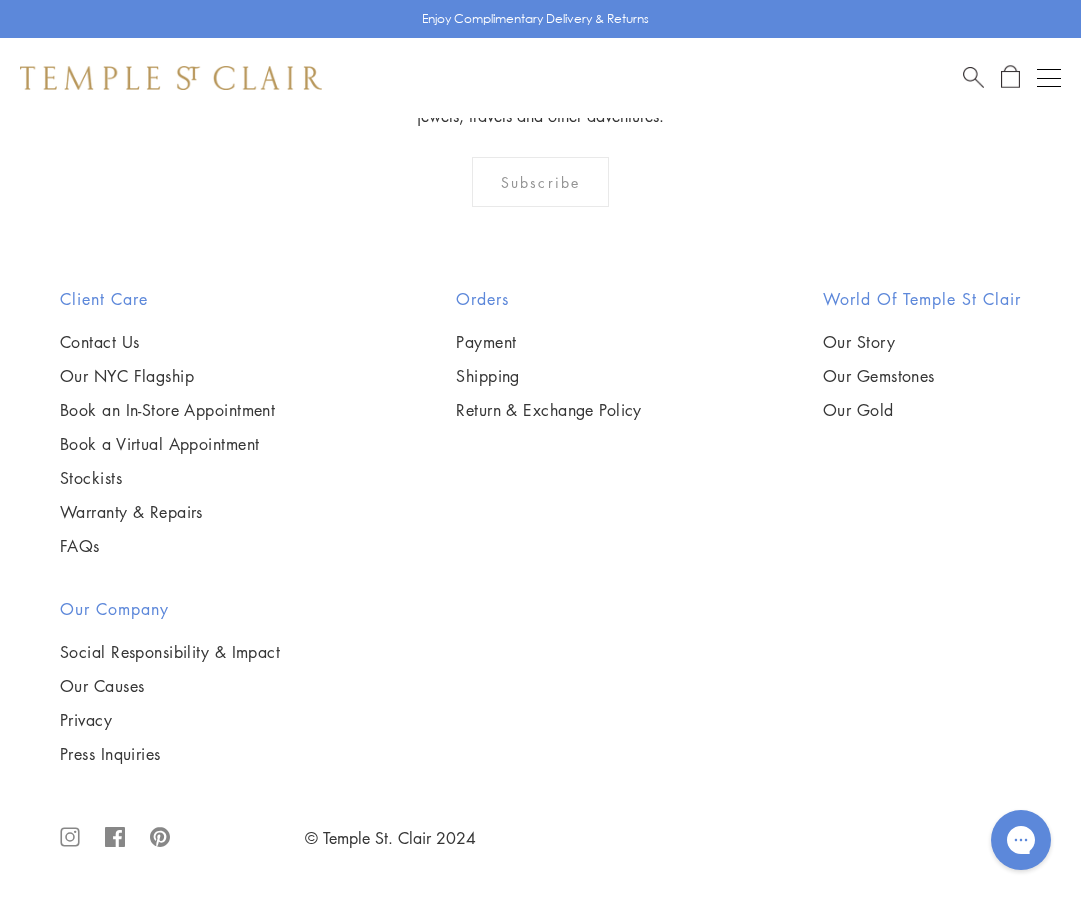 scroll, scrollTop: 4667, scrollLeft: 0, axis: vertical 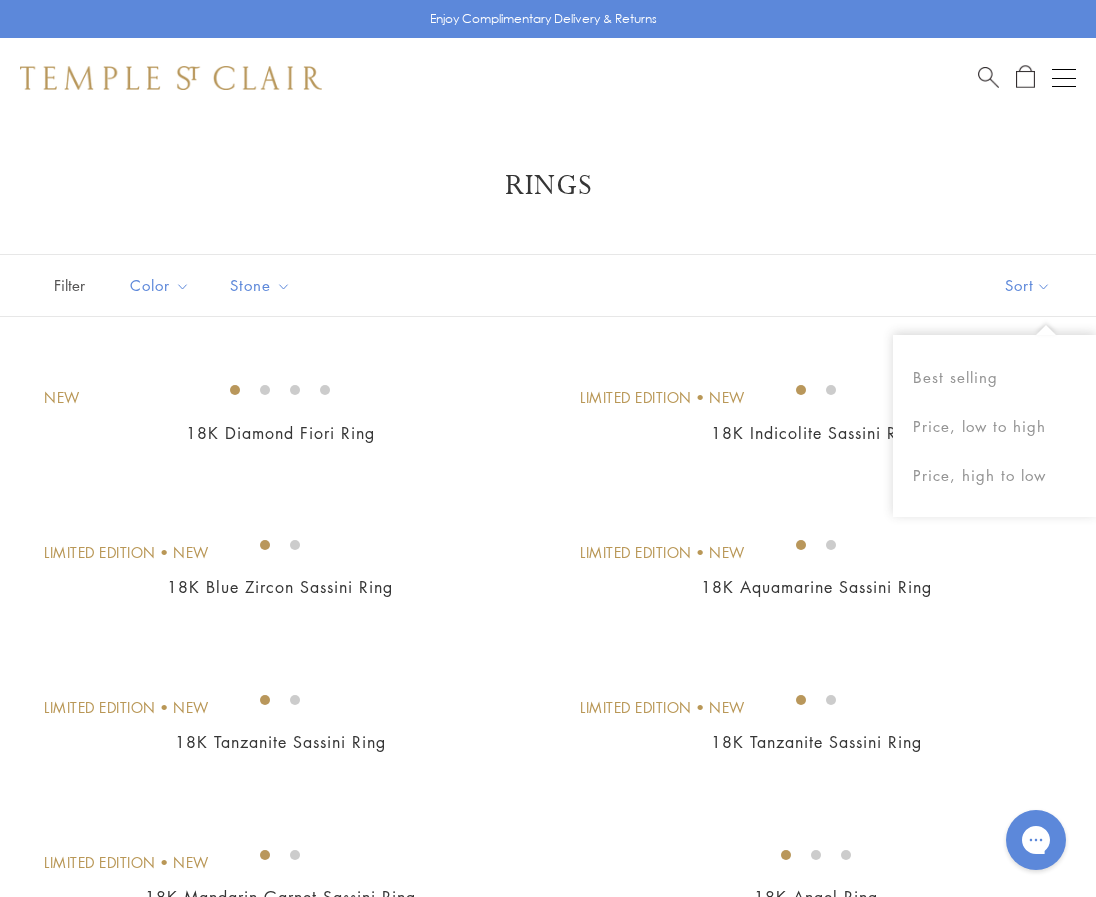 click on "Sort" at bounding box center (1028, 285) 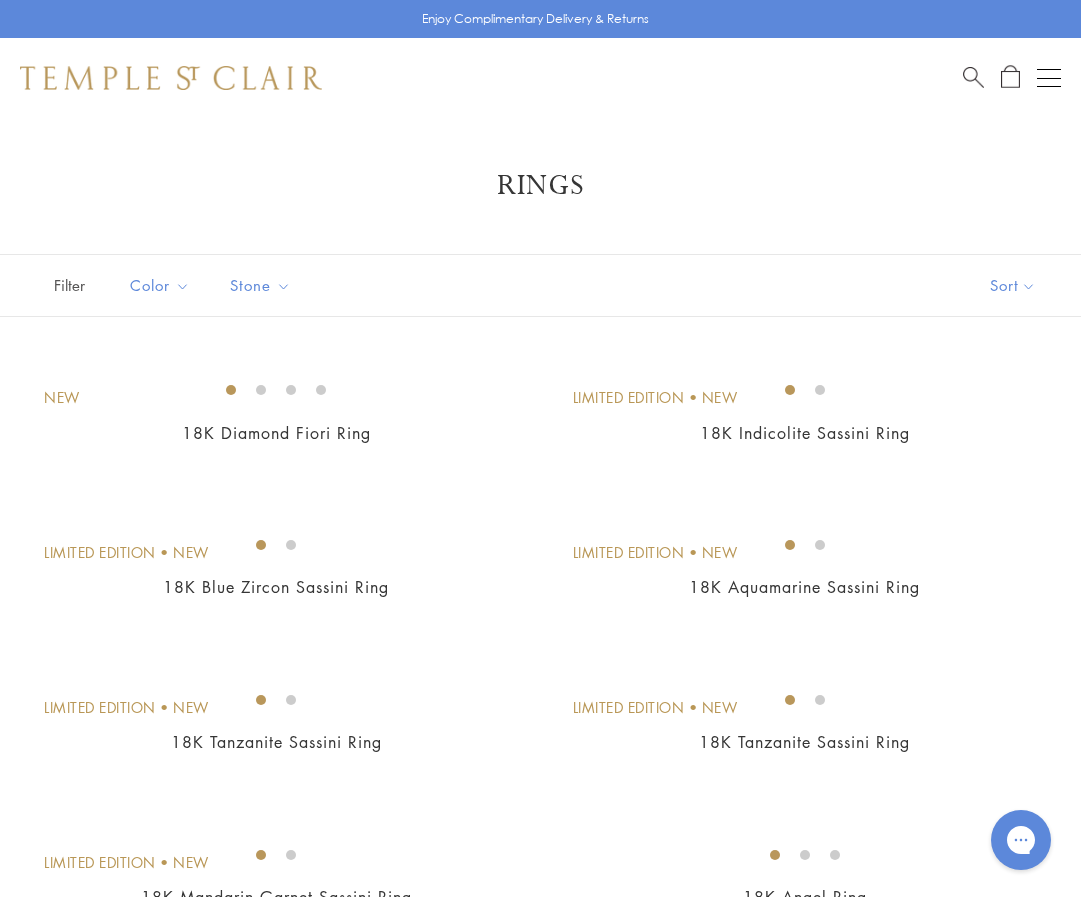 click on "Sort" at bounding box center (1013, 285) 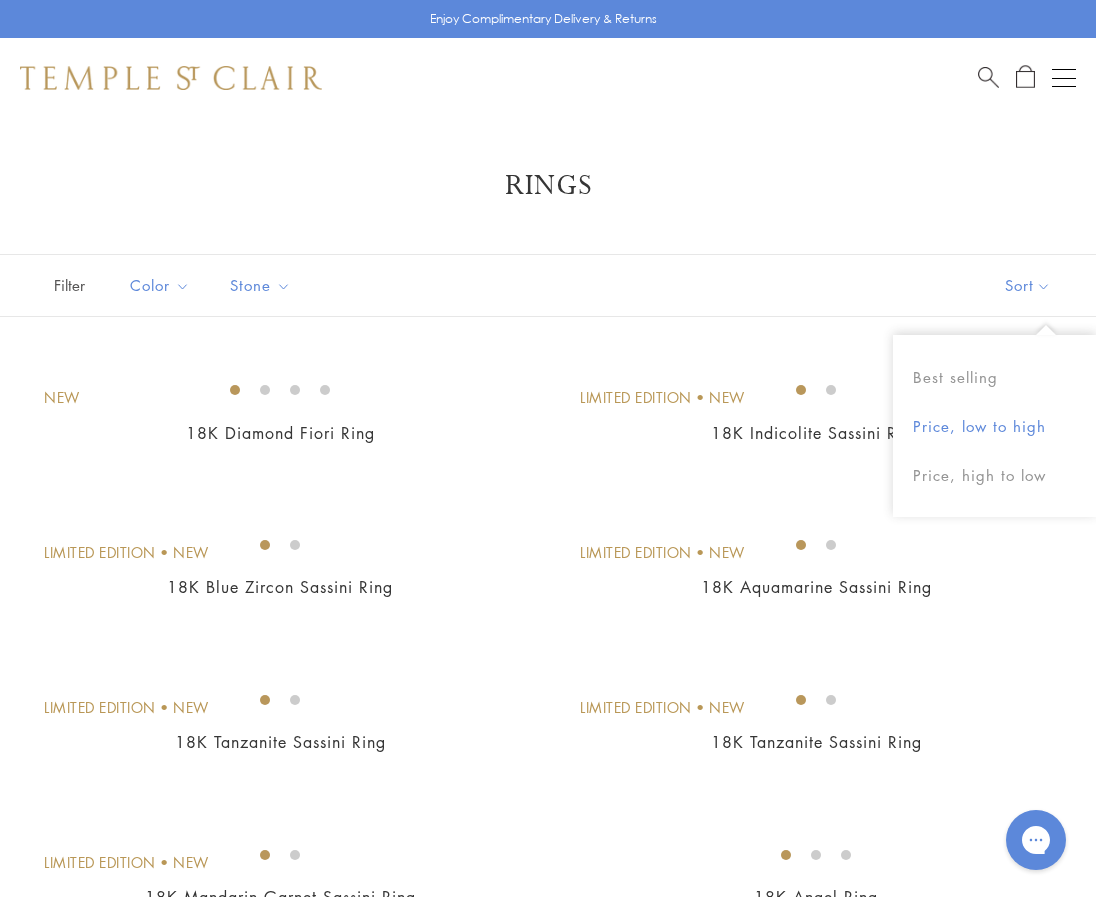 click on "Price, low to high" at bounding box center (994, 426) 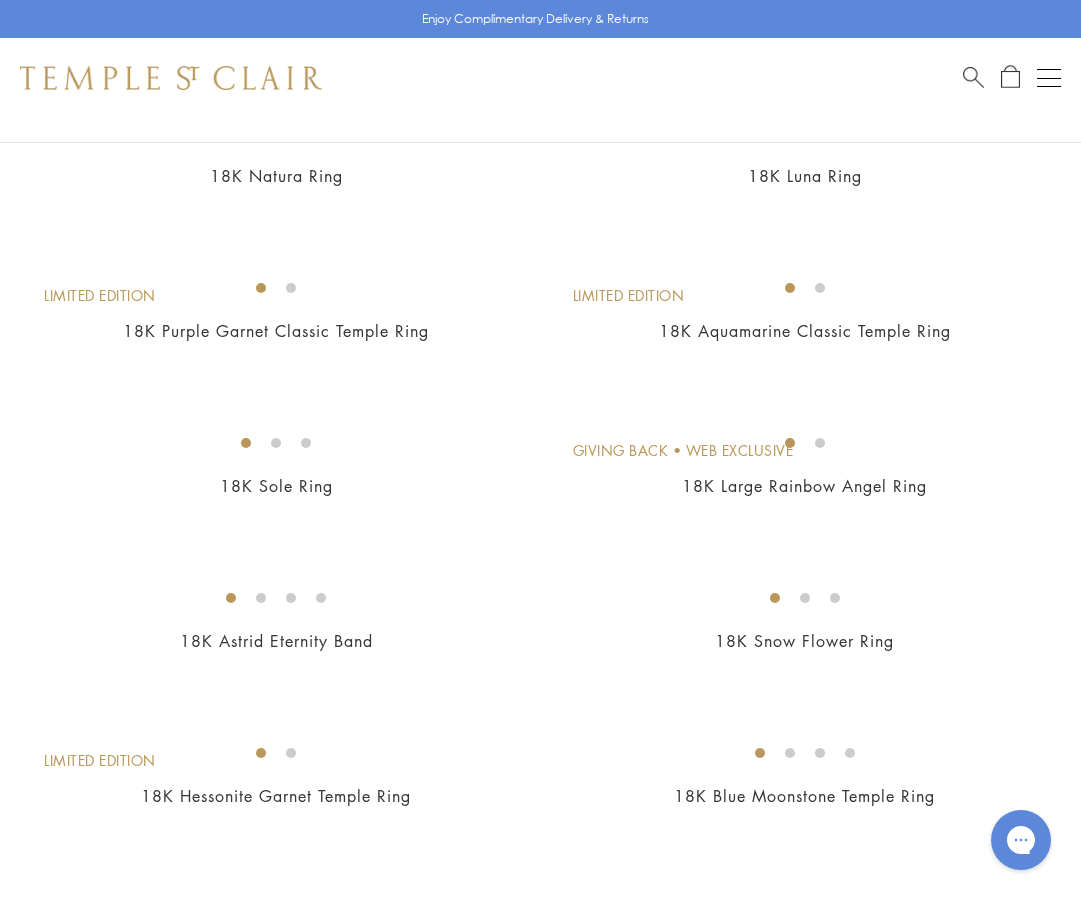 scroll, scrollTop: 2000, scrollLeft: 0, axis: vertical 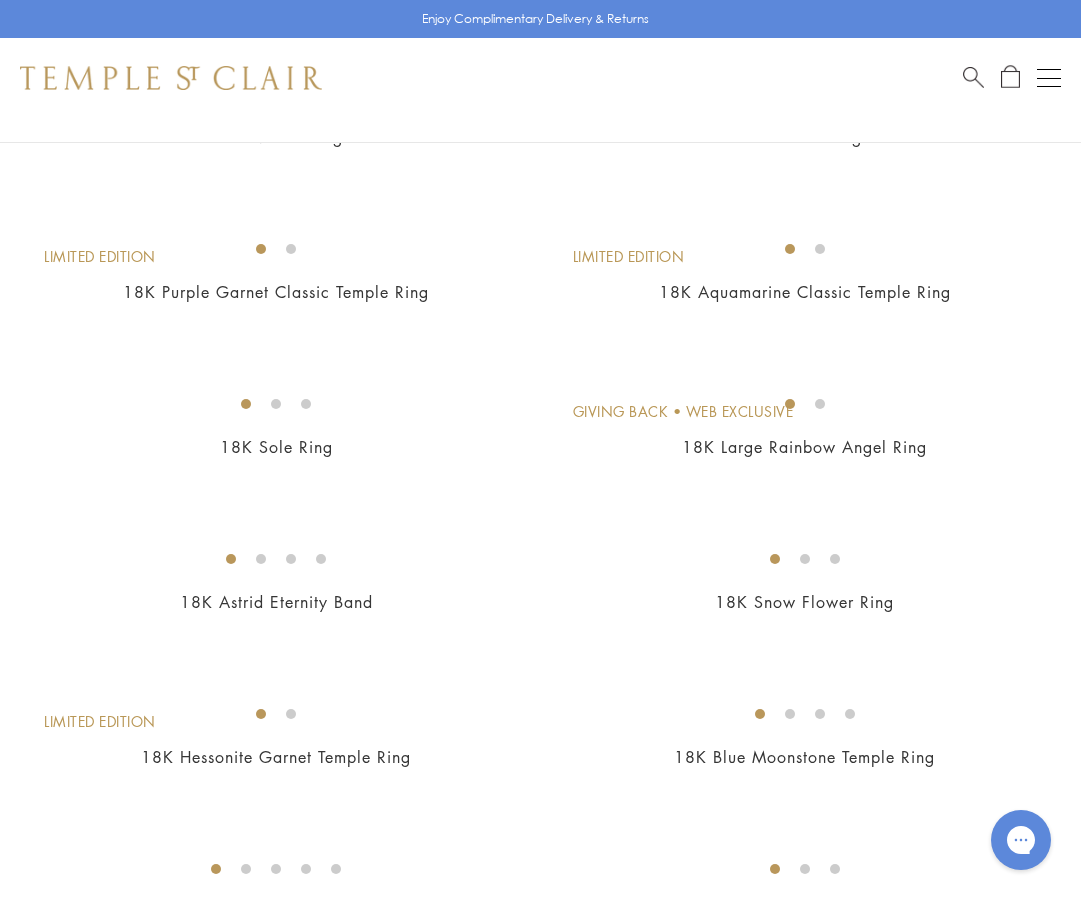 drag, startPoint x: 387, startPoint y: 500, endPoint x: 330, endPoint y: 529, distance: 63.953106 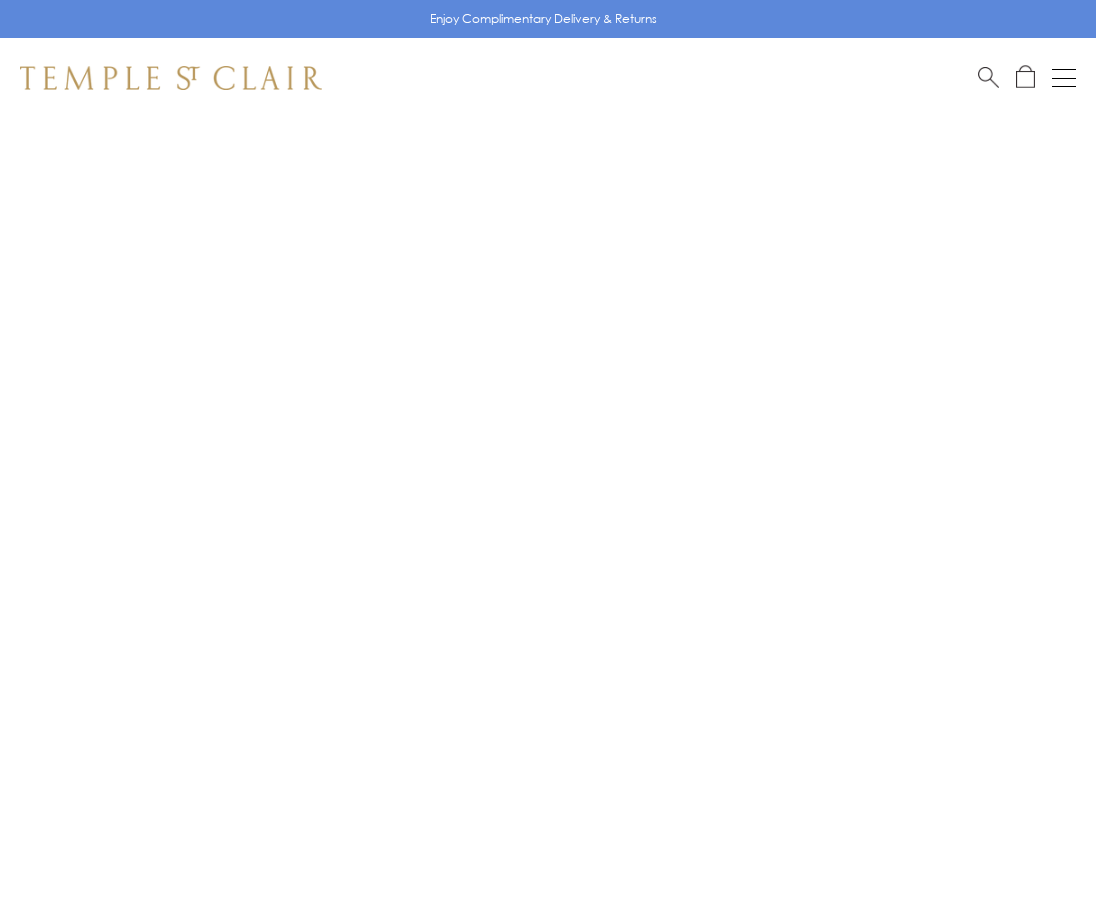 scroll, scrollTop: 0, scrollLeft: 0, axis: both 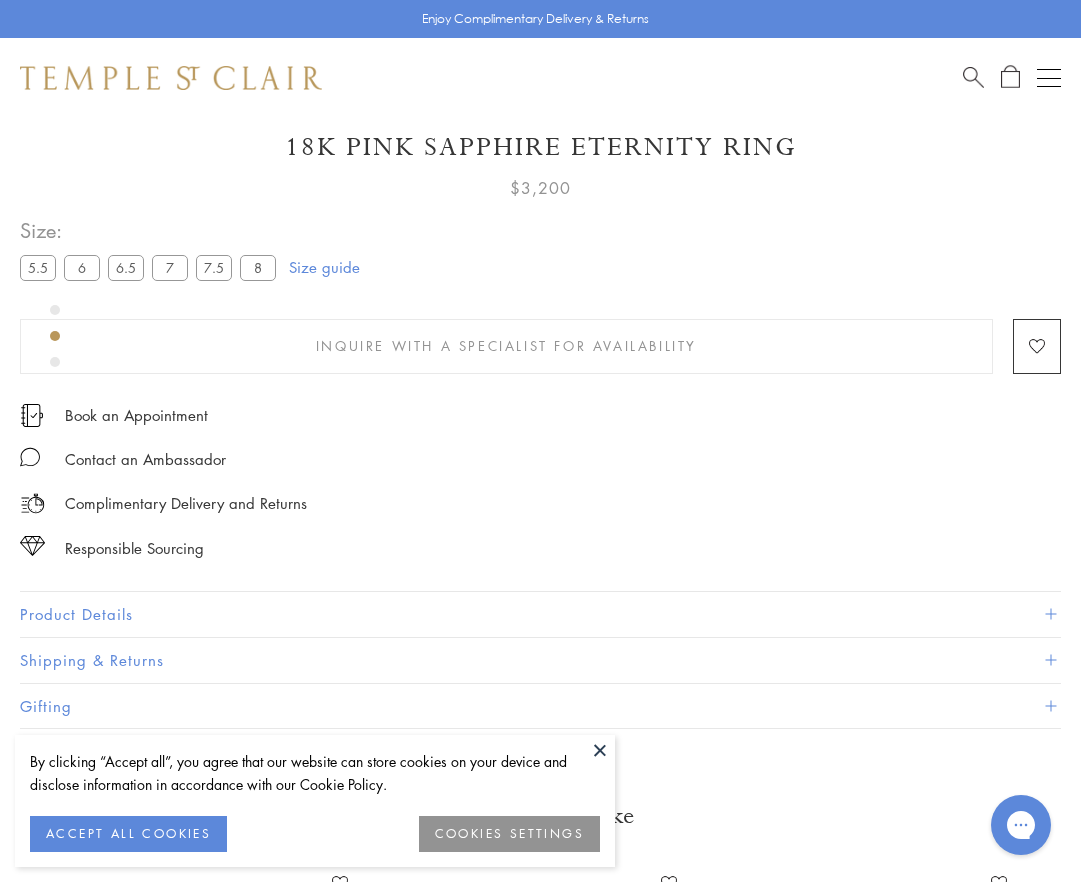 click at bounding box center (600, 750) 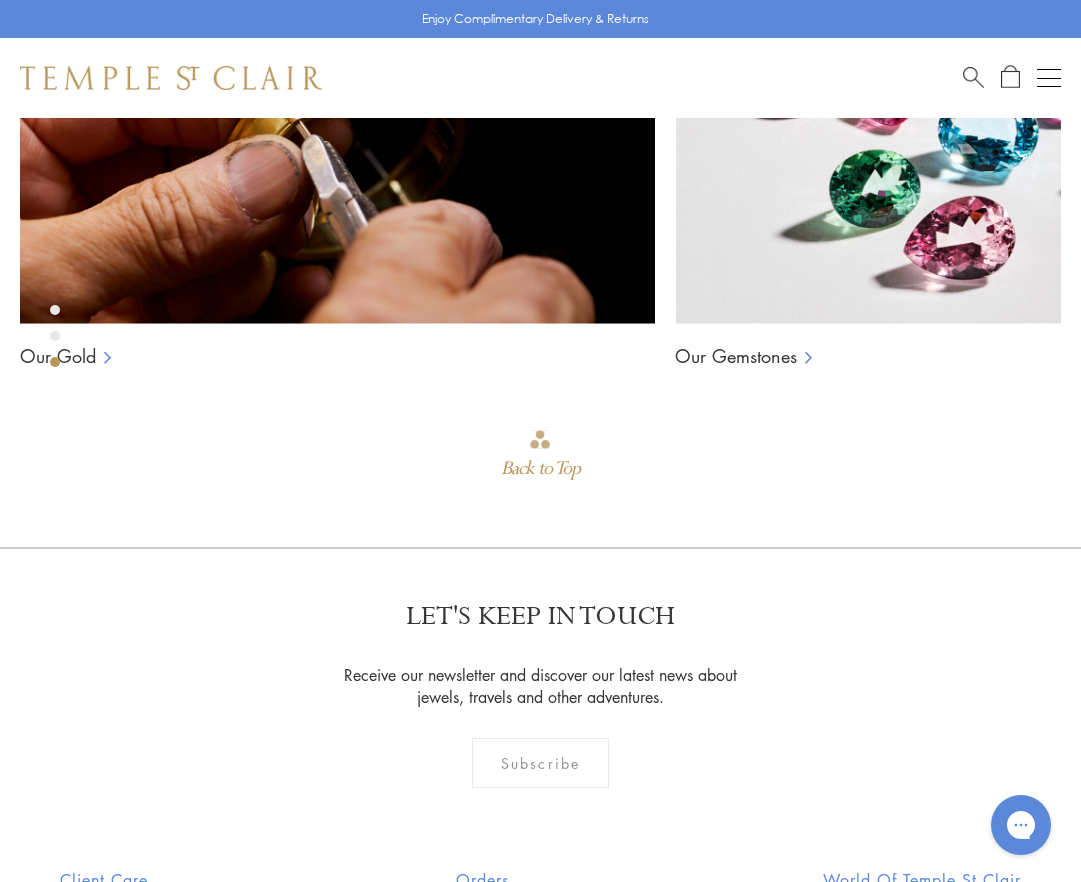scroll, scrollTop: 2535, scrollLeft: 0, axis: vertical 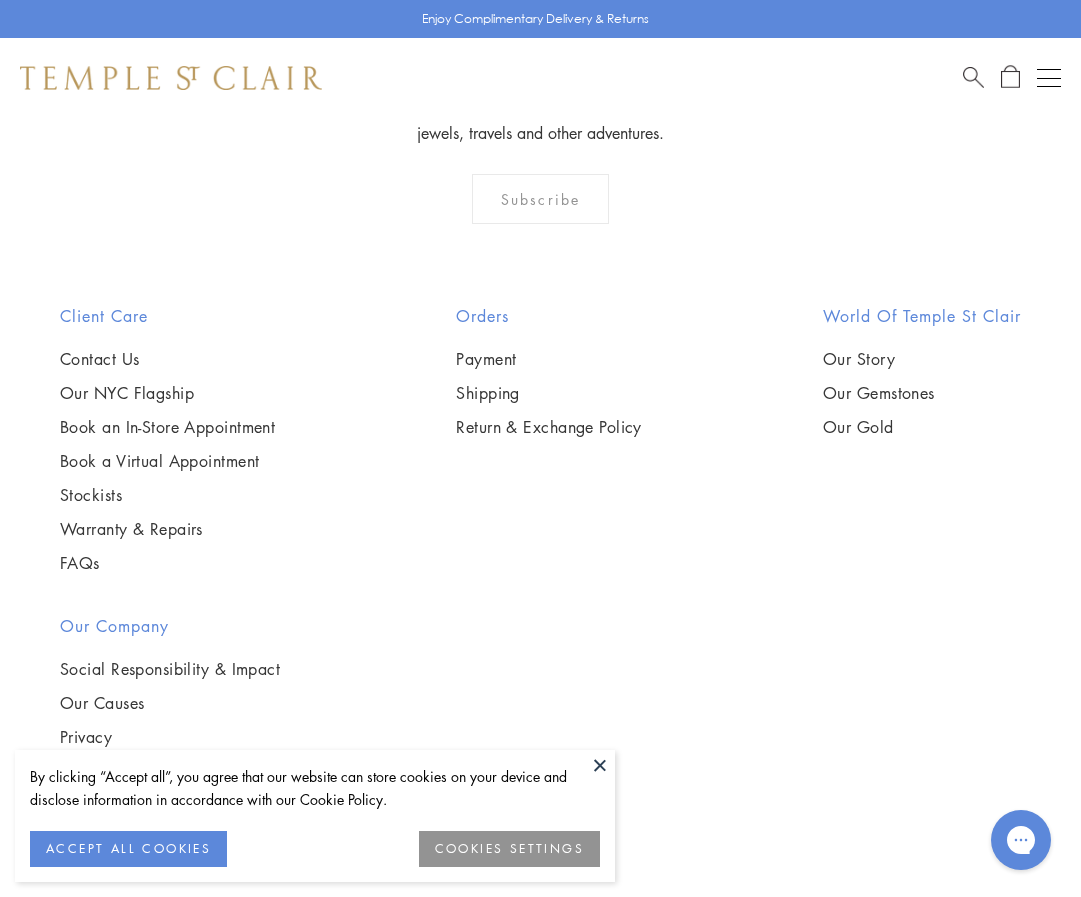 click at bounding box center (600, 765) 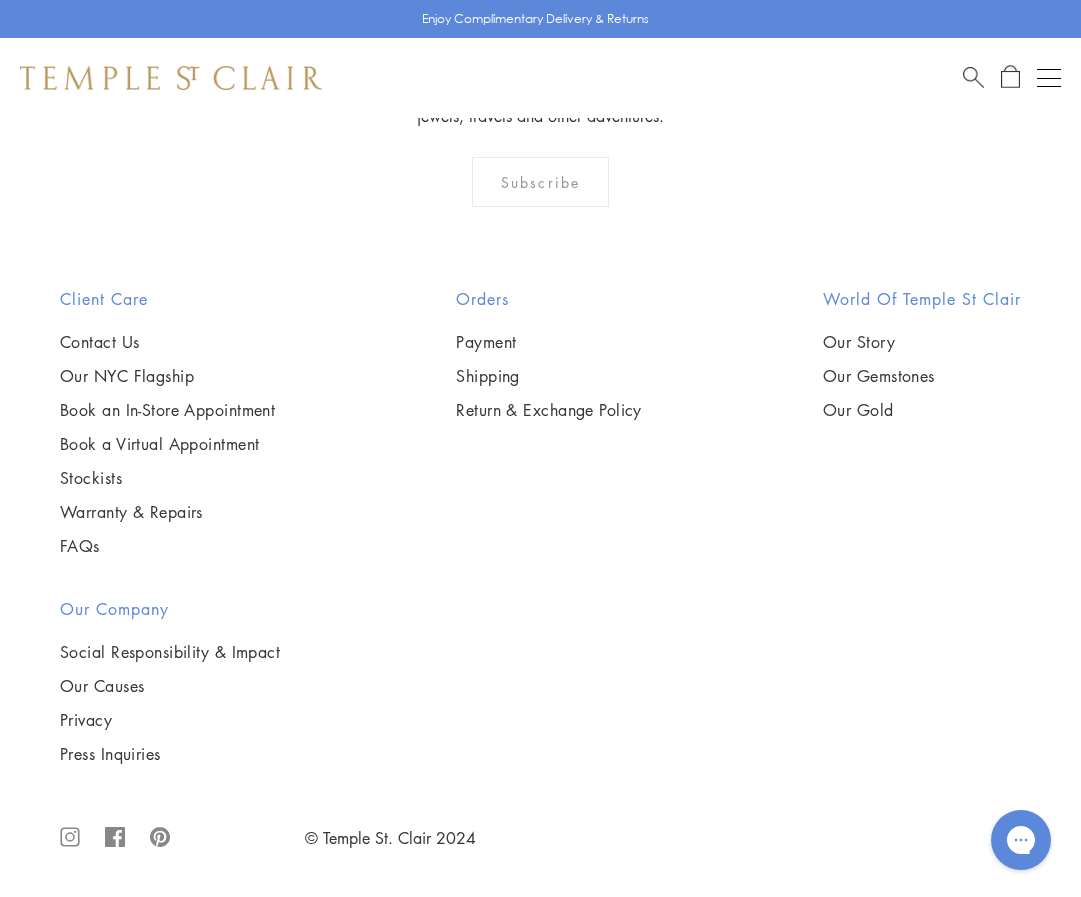 scroll, scrollTop: 5733, scrollLeft: 0, axis: vertical 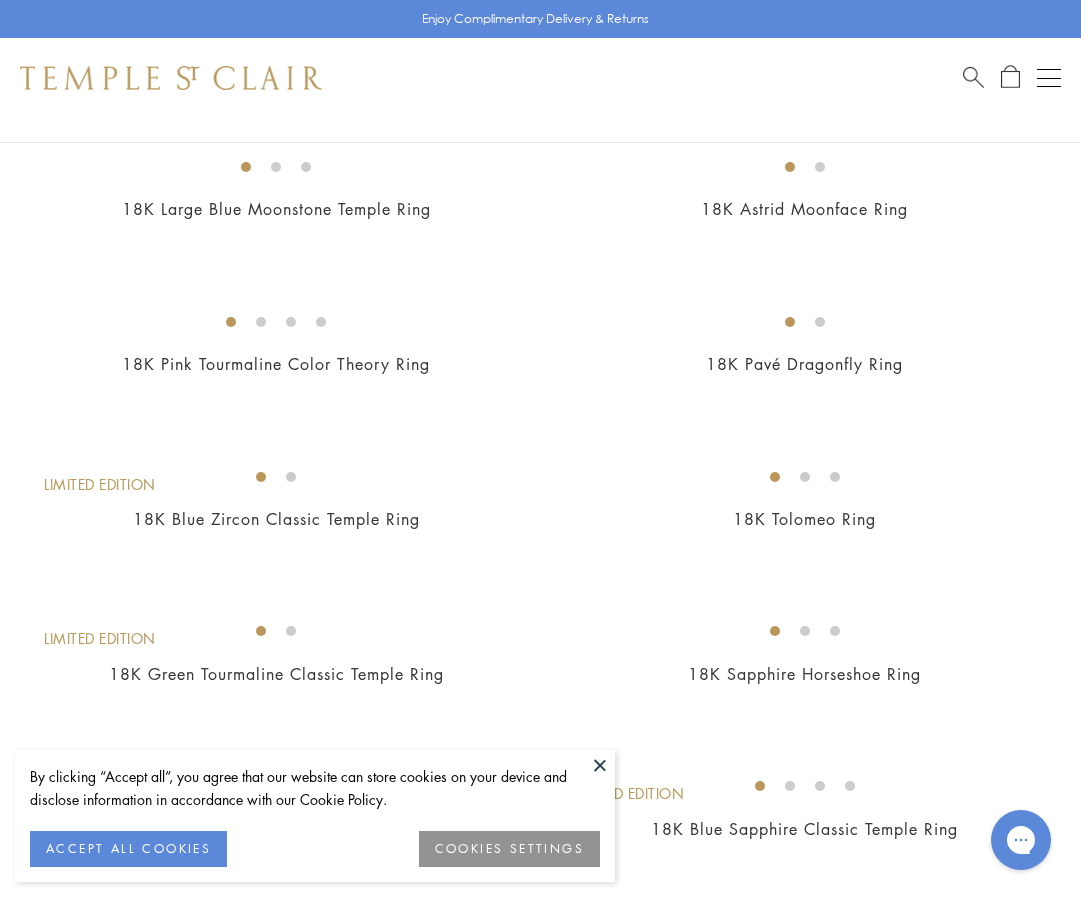 click at bounding box center [600, 765] 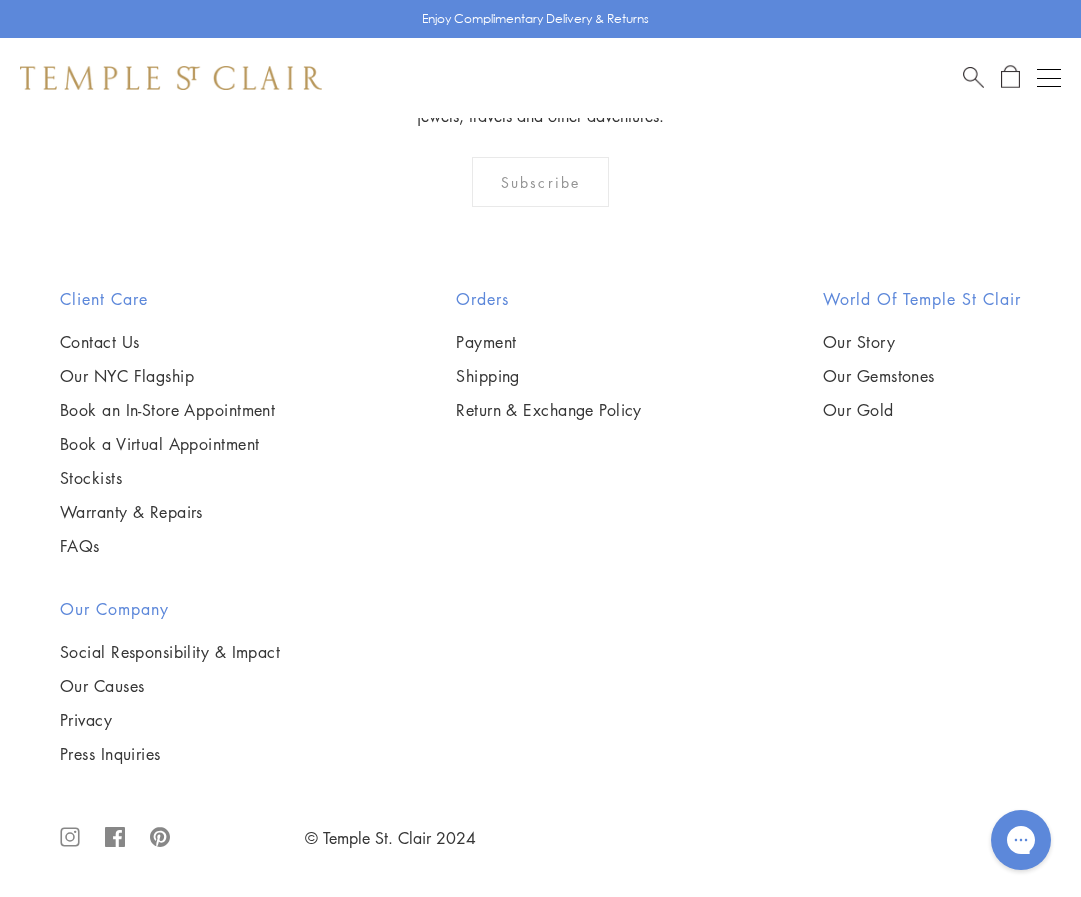 scroll, scrollTop: 7200, scrollLeft: 0, axis: vertical 